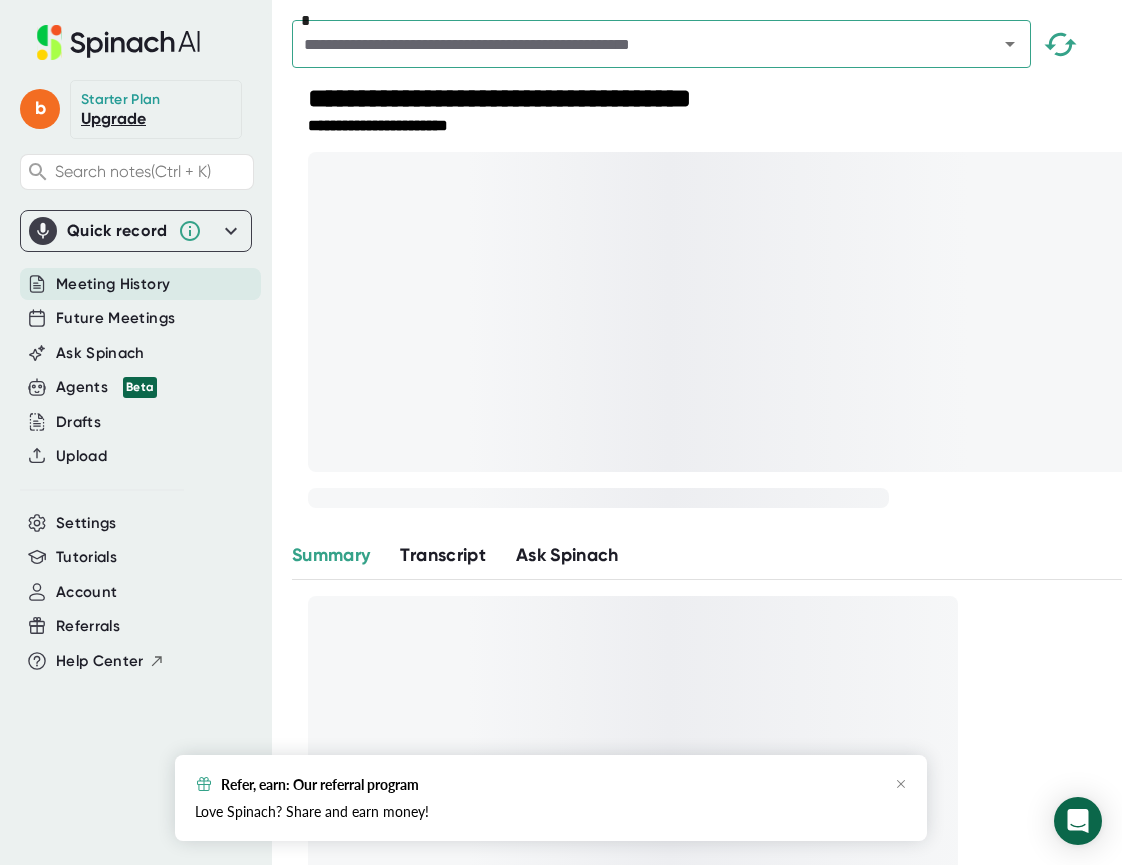 scroll, scrollTop: 0, scrollLeft: 0, axis: both 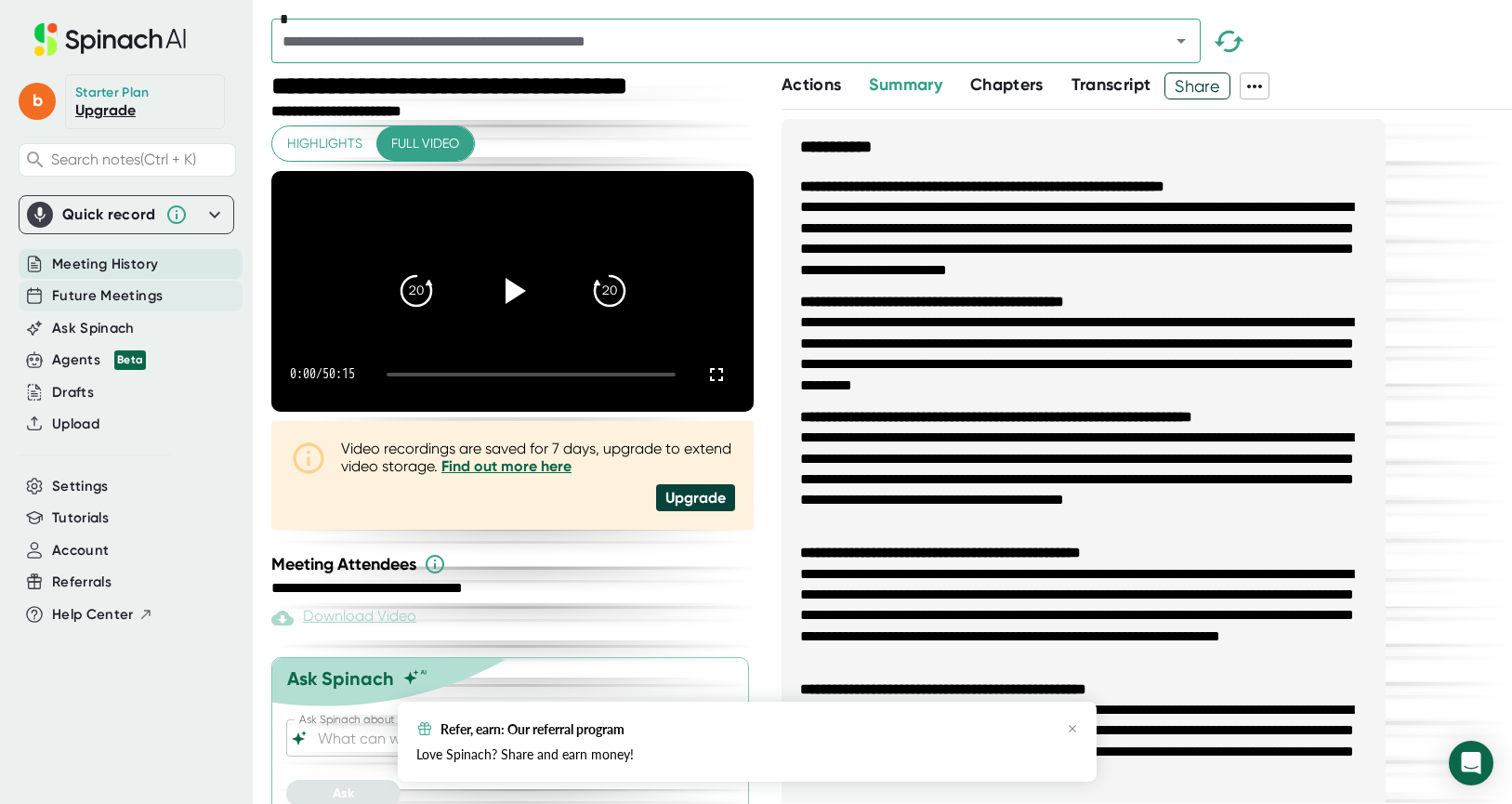 click on "Future Meetings" at bounding box center [107, 296] 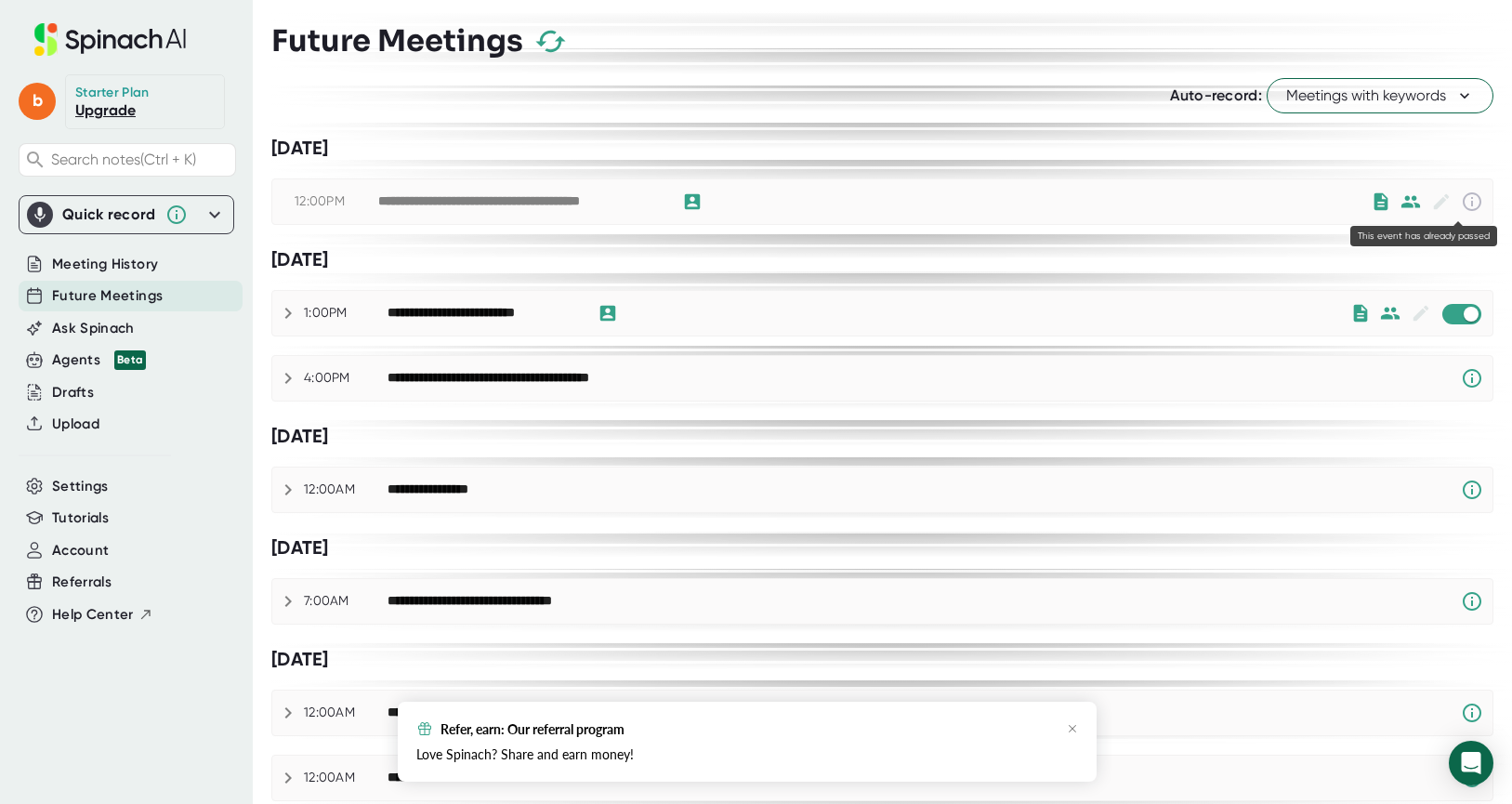 click 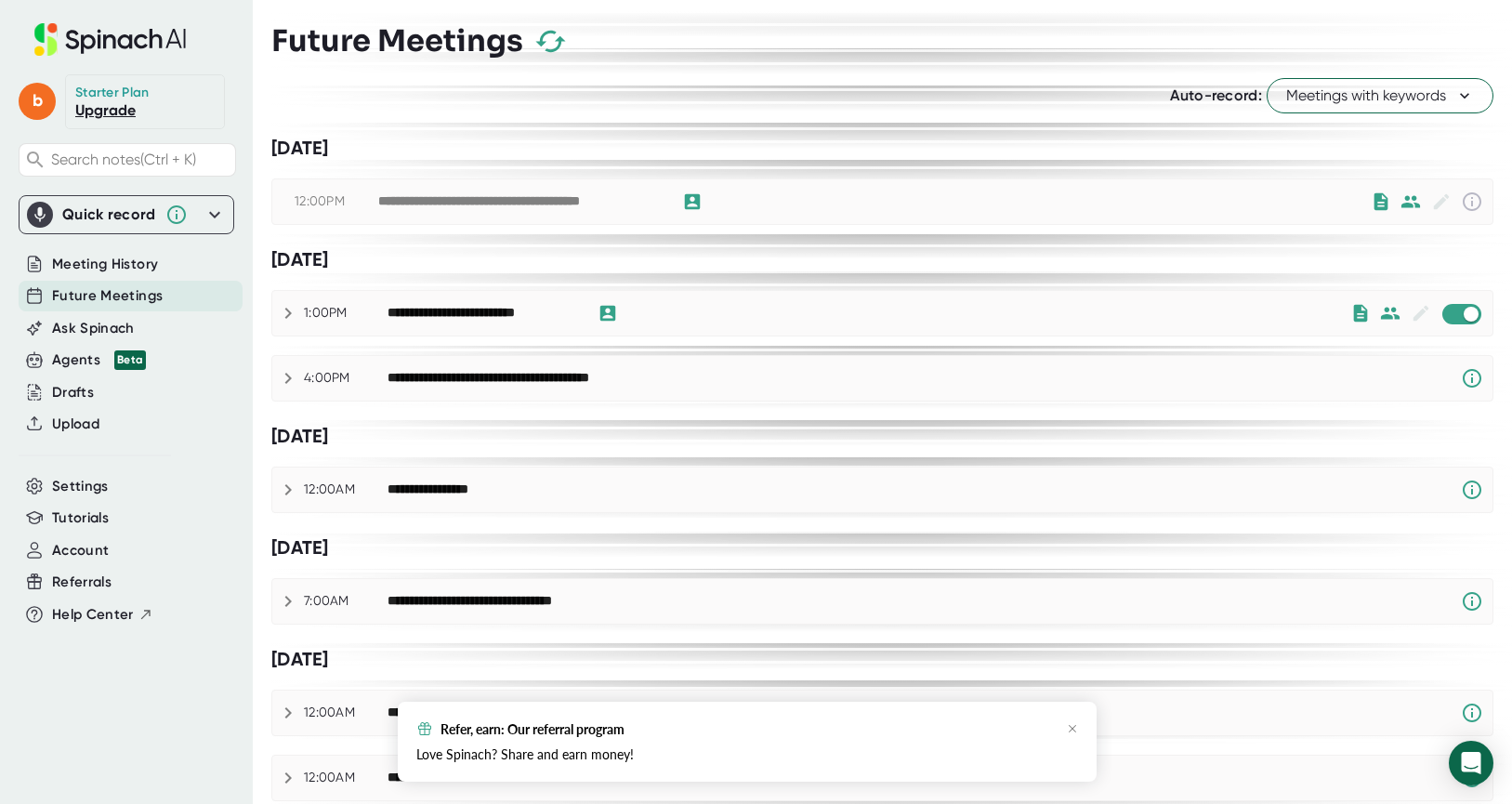 click on "**********" at bounding box center [874, 202] 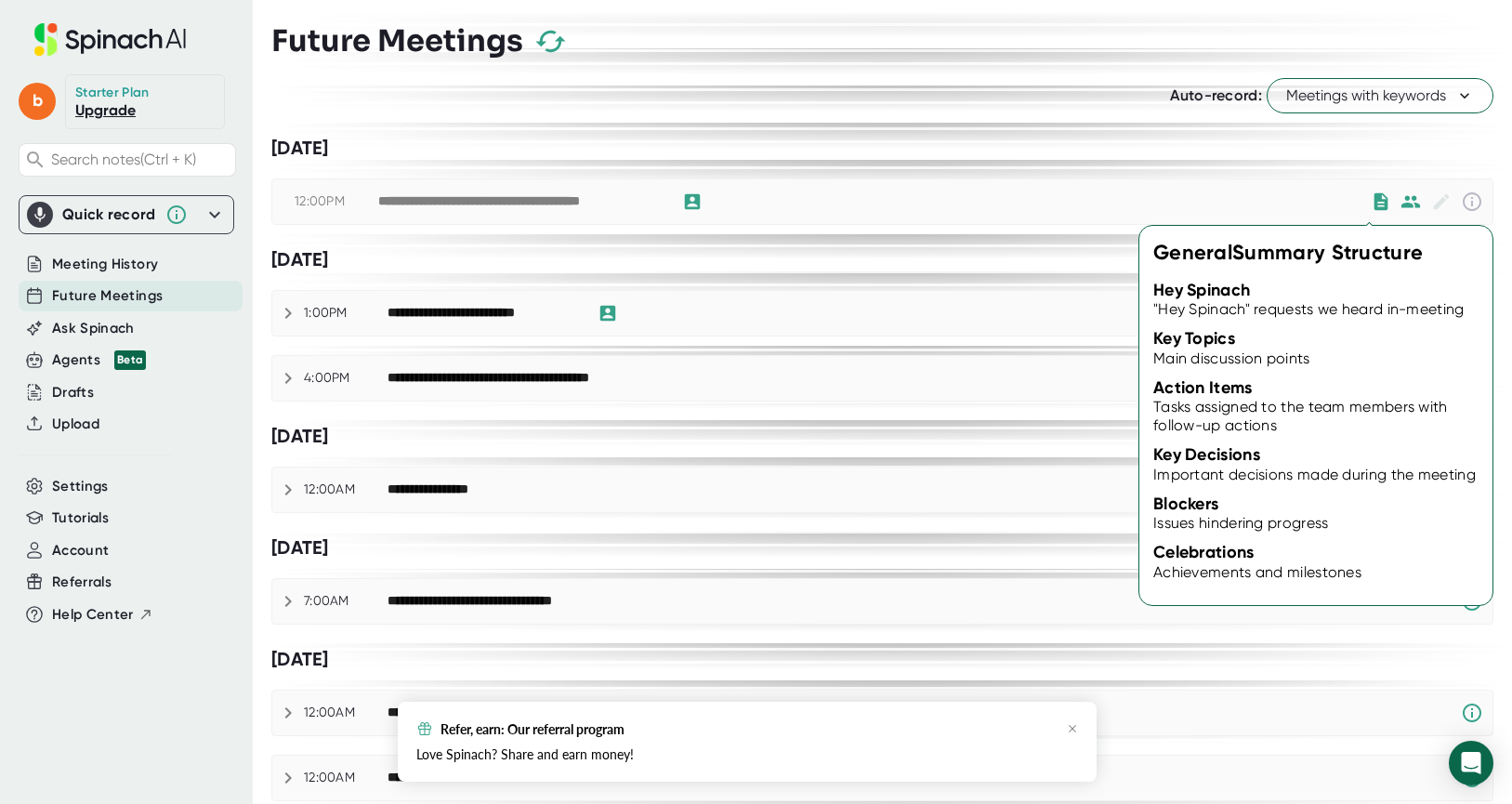 click 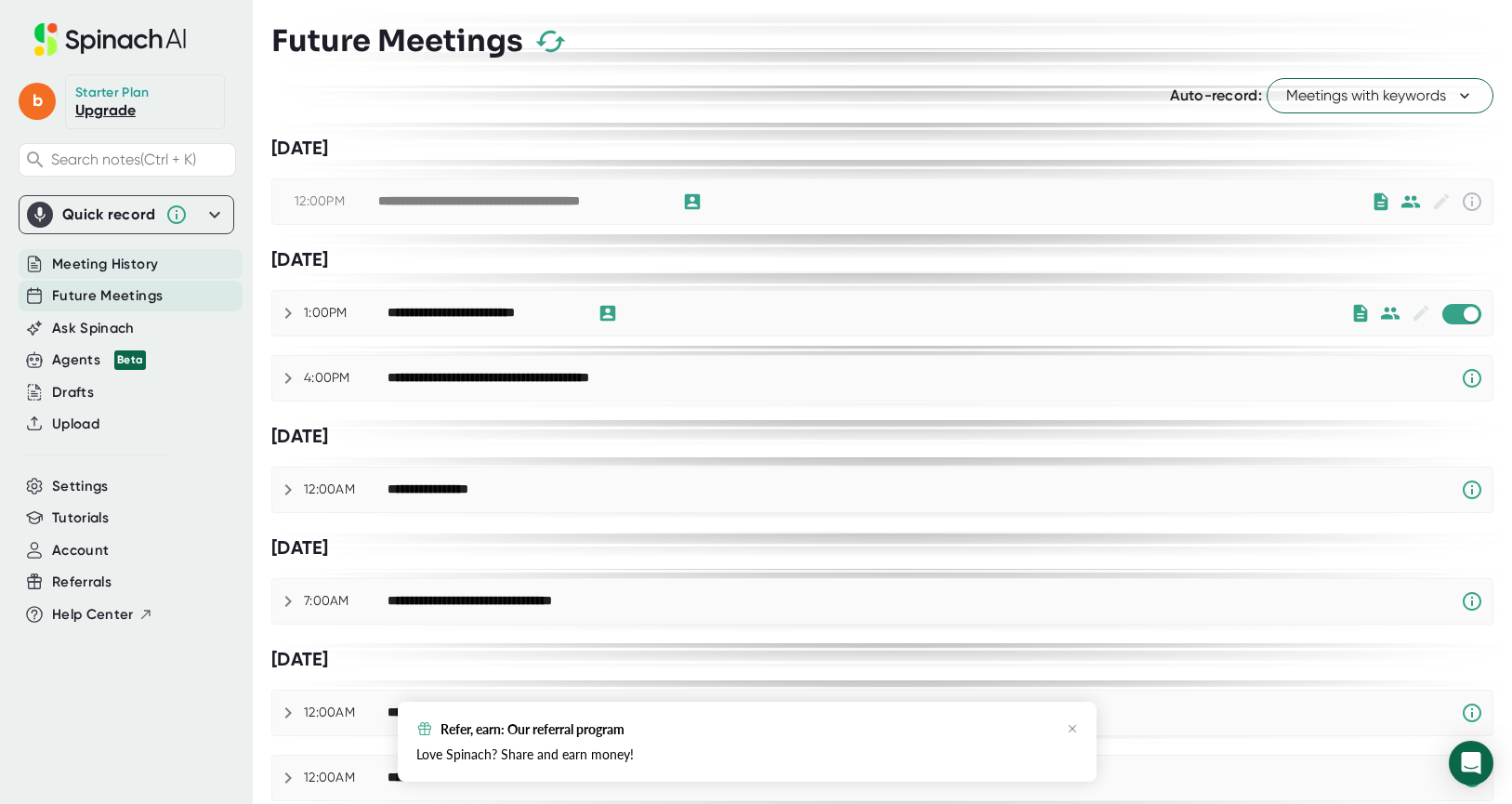 click on "Meeting History" at bounding box center (105, 264) 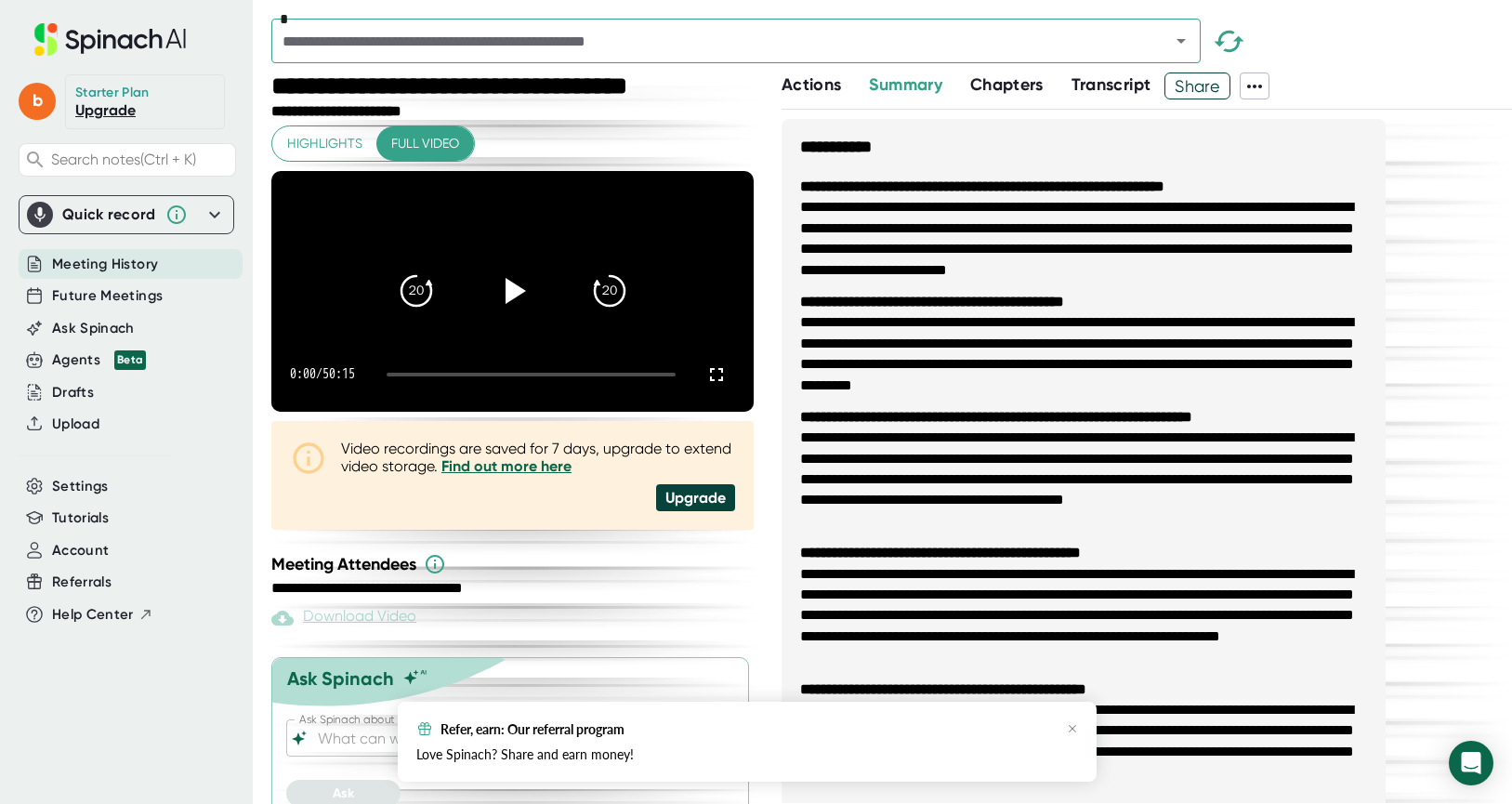 click 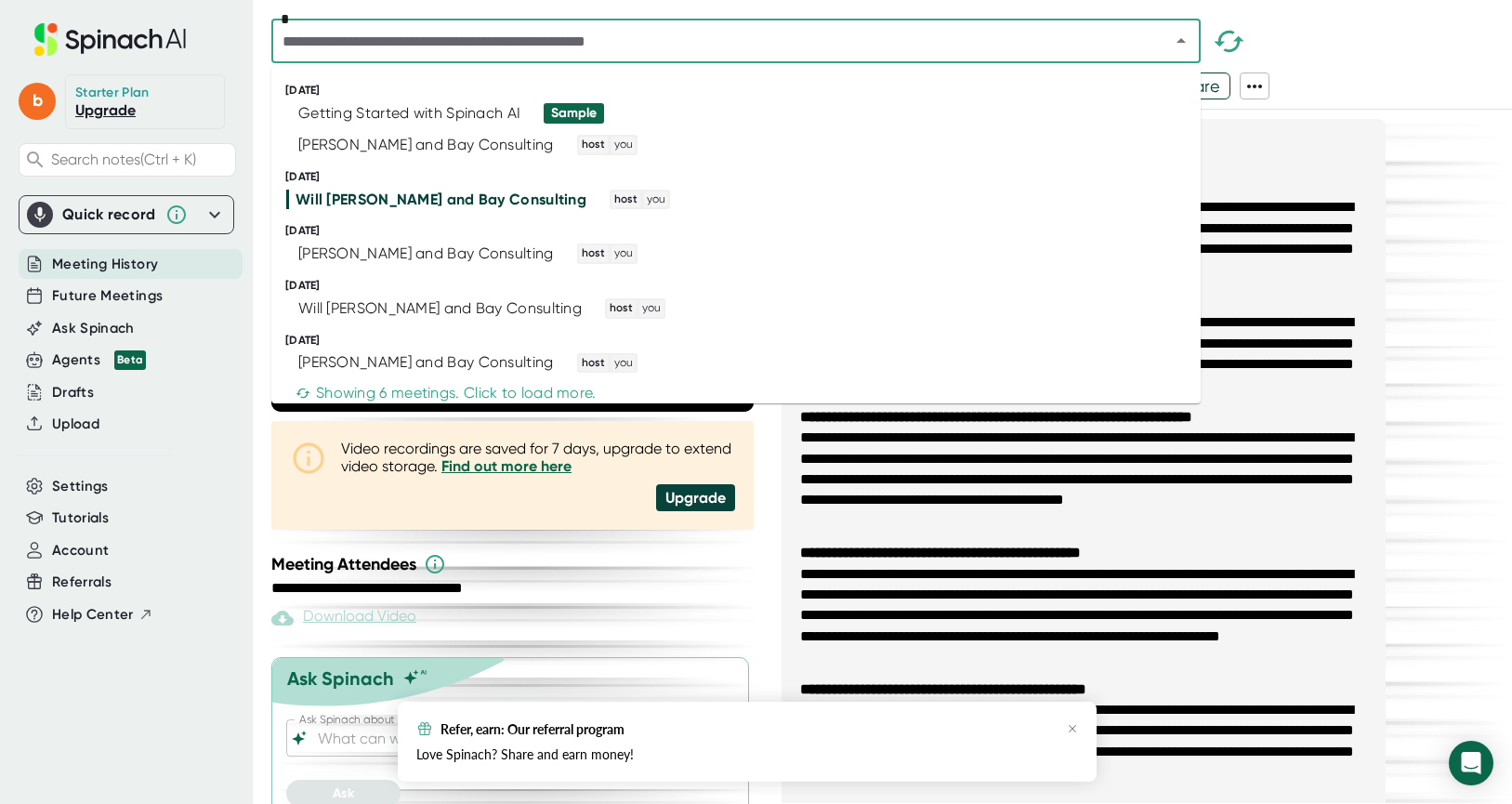 click at bounding box center [708, 41] 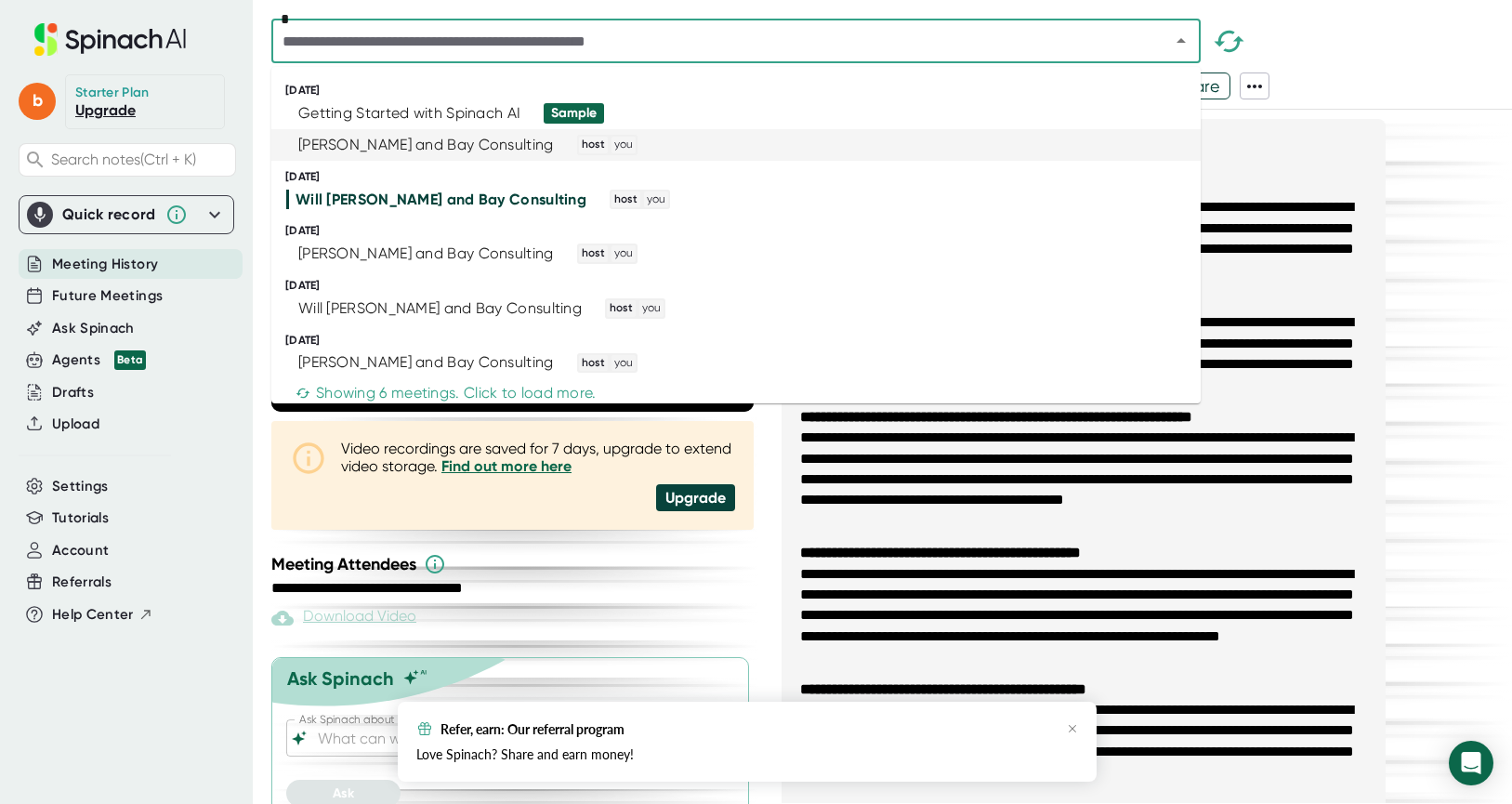 click on "[PERSON_NAME] and Bay Consulting" at bounding box center [426, 145] 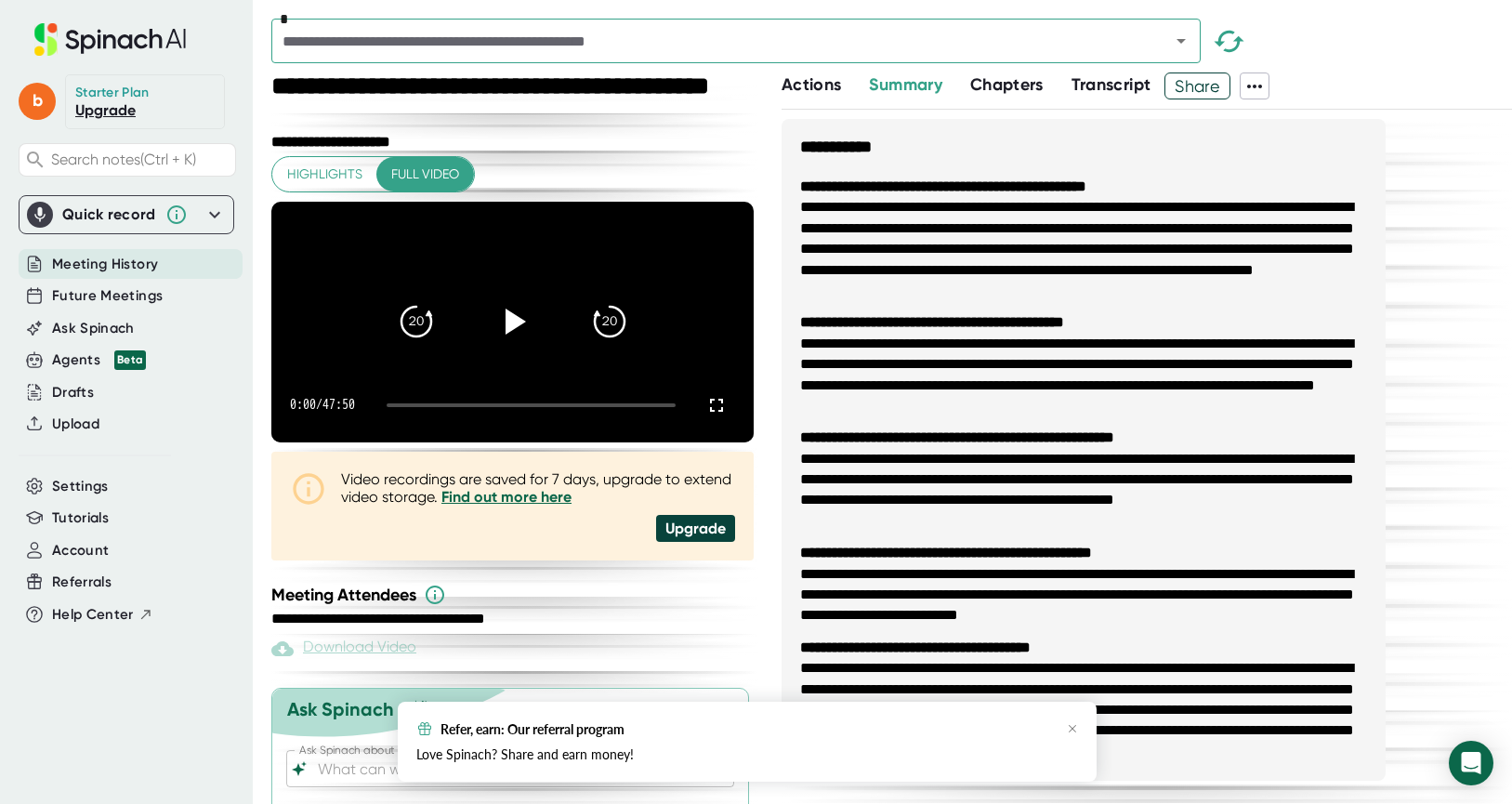 click on "Share" at bounding box center [1197, 86] 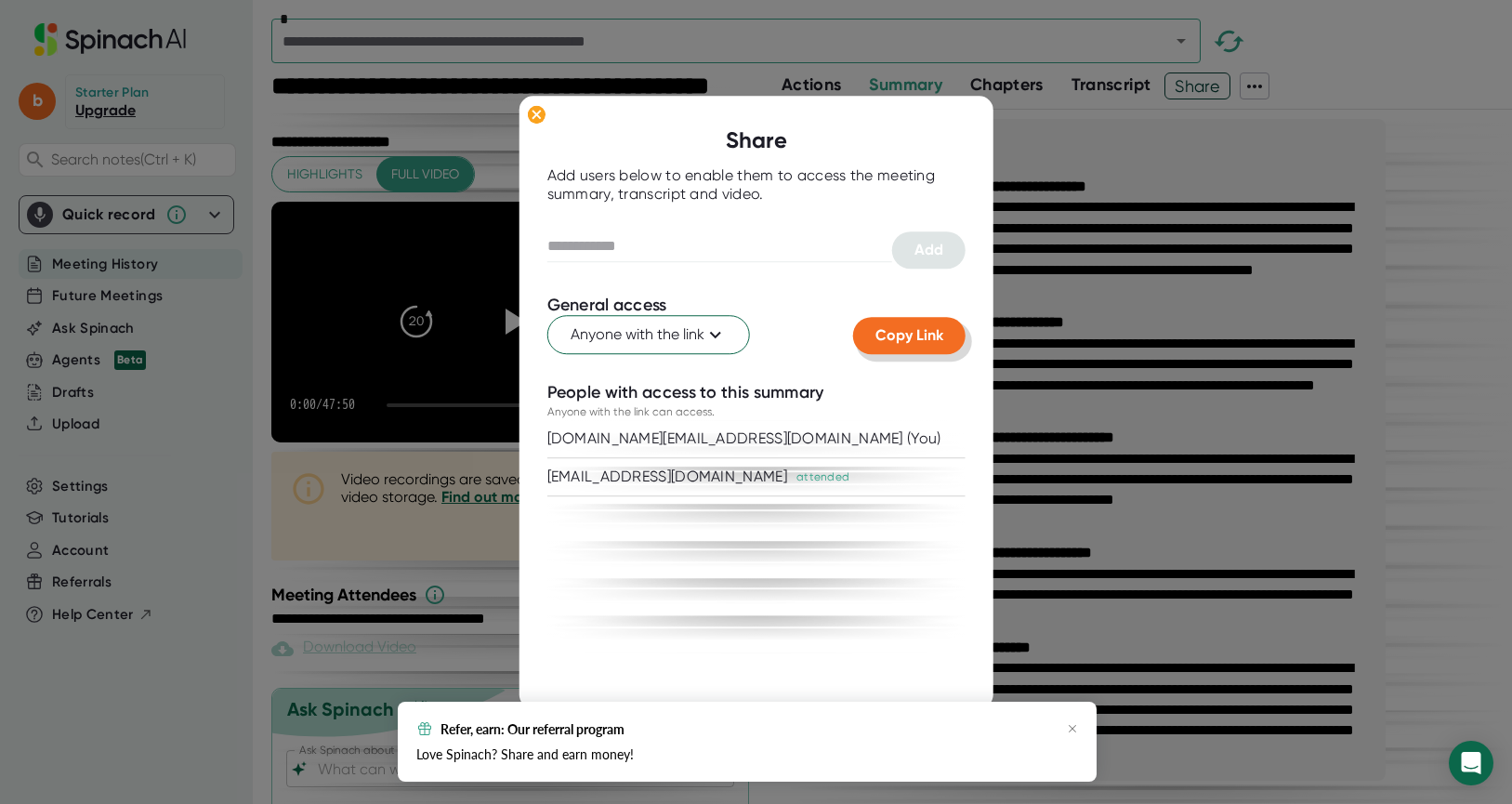 click on "Copy Link" at bounding box center (909, 336) 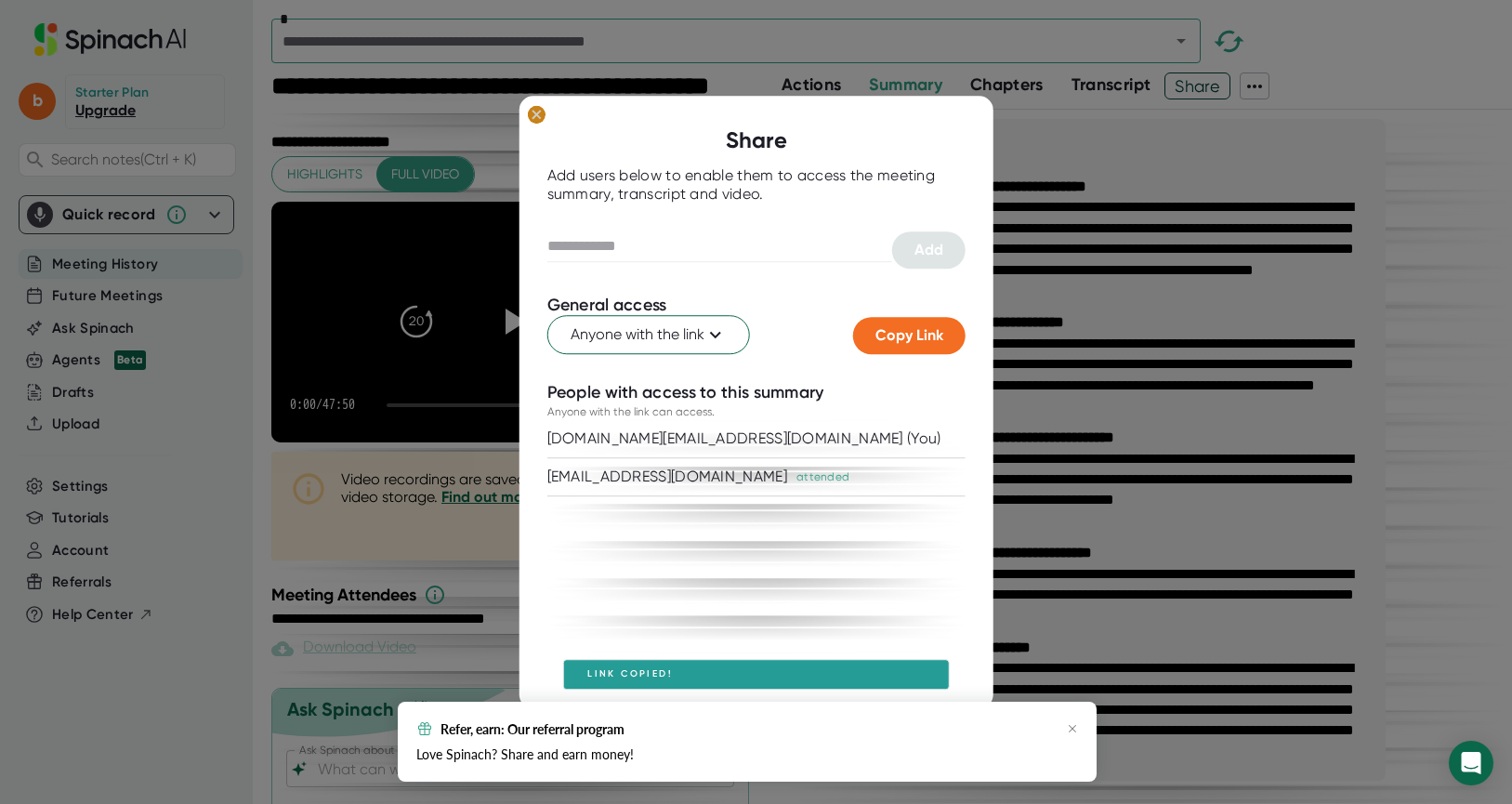click 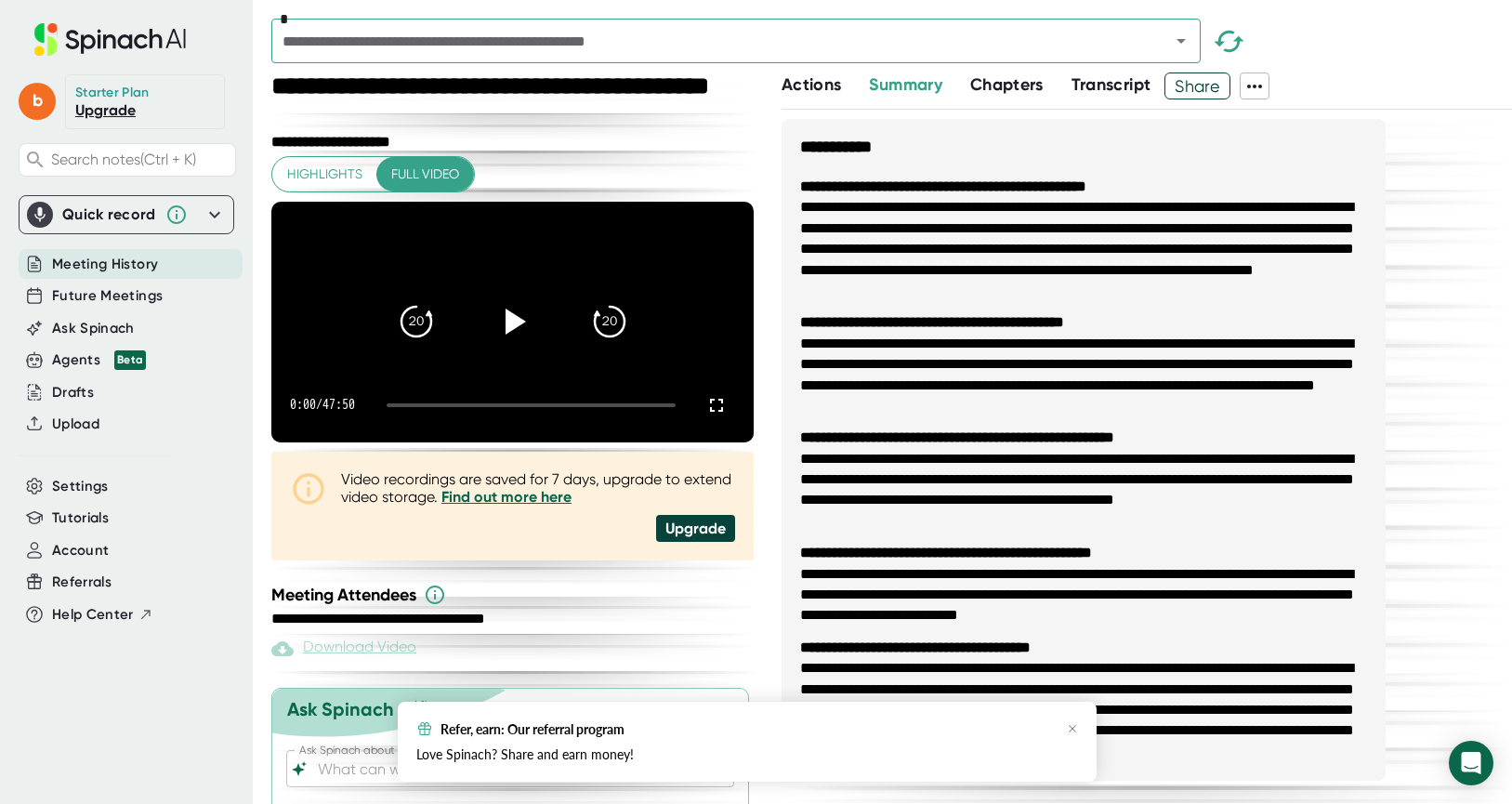 click 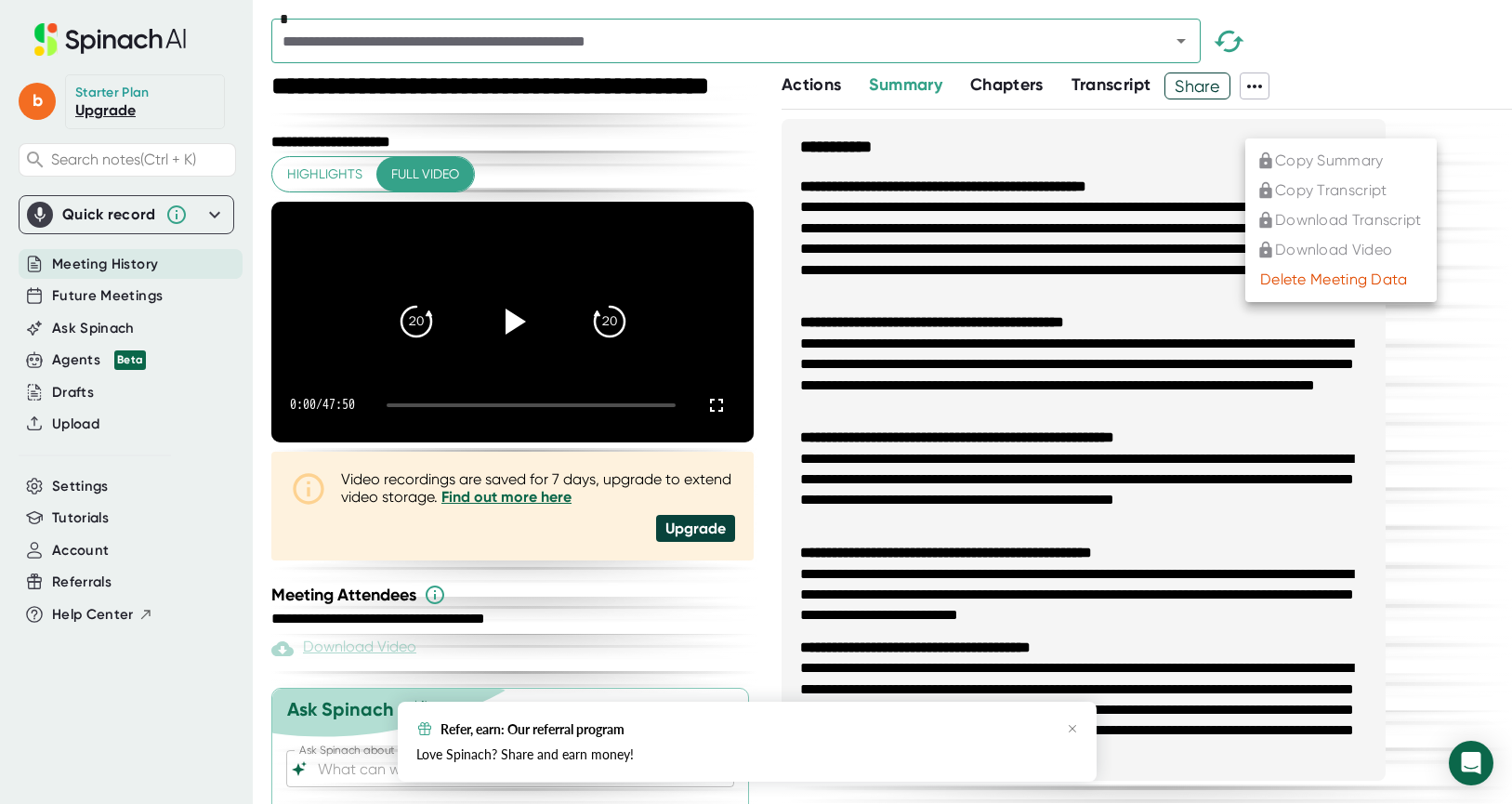 click at bounding box center (756, 402) 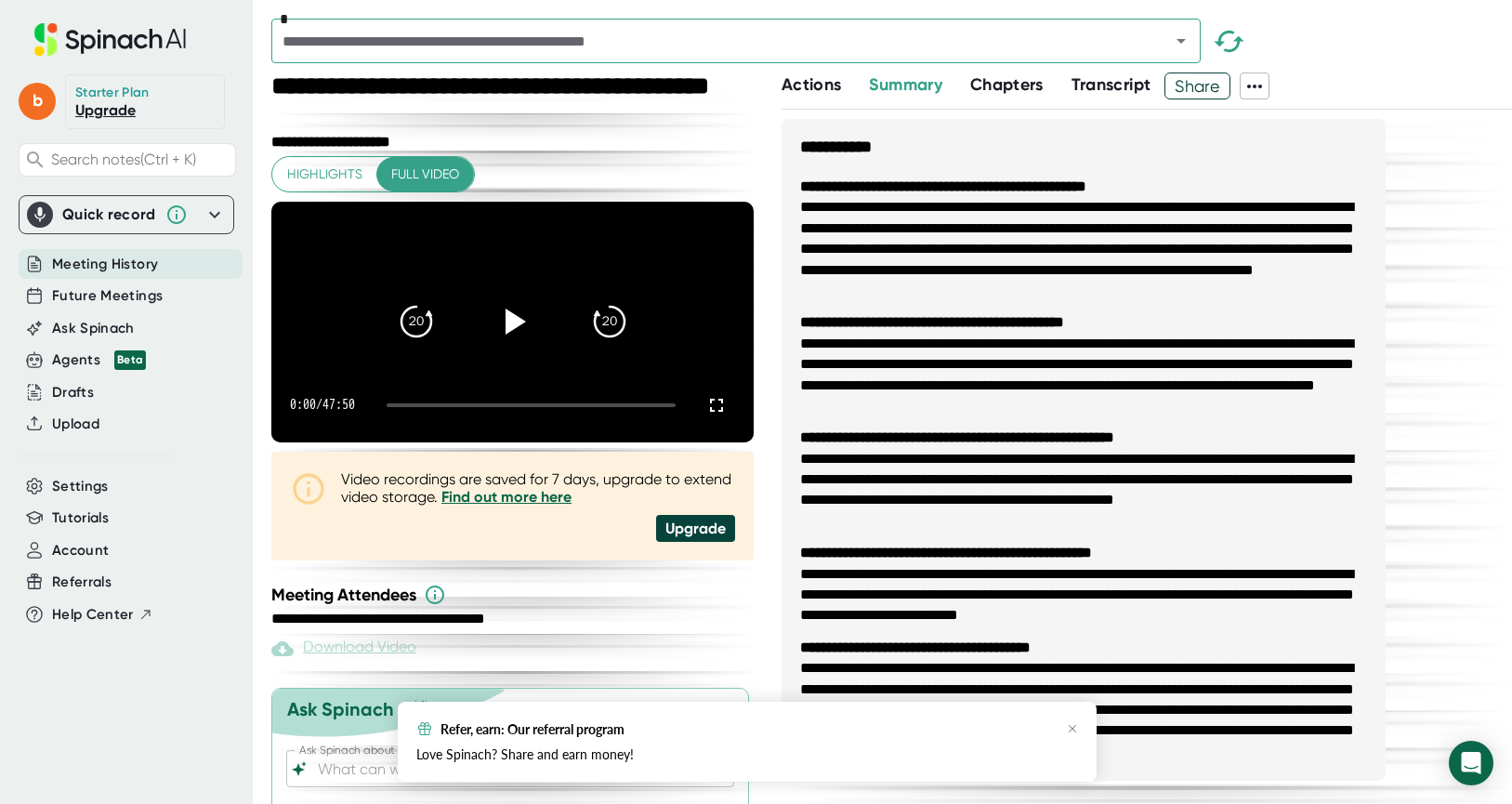 click on "**********" at bounding box center (1084, 249) 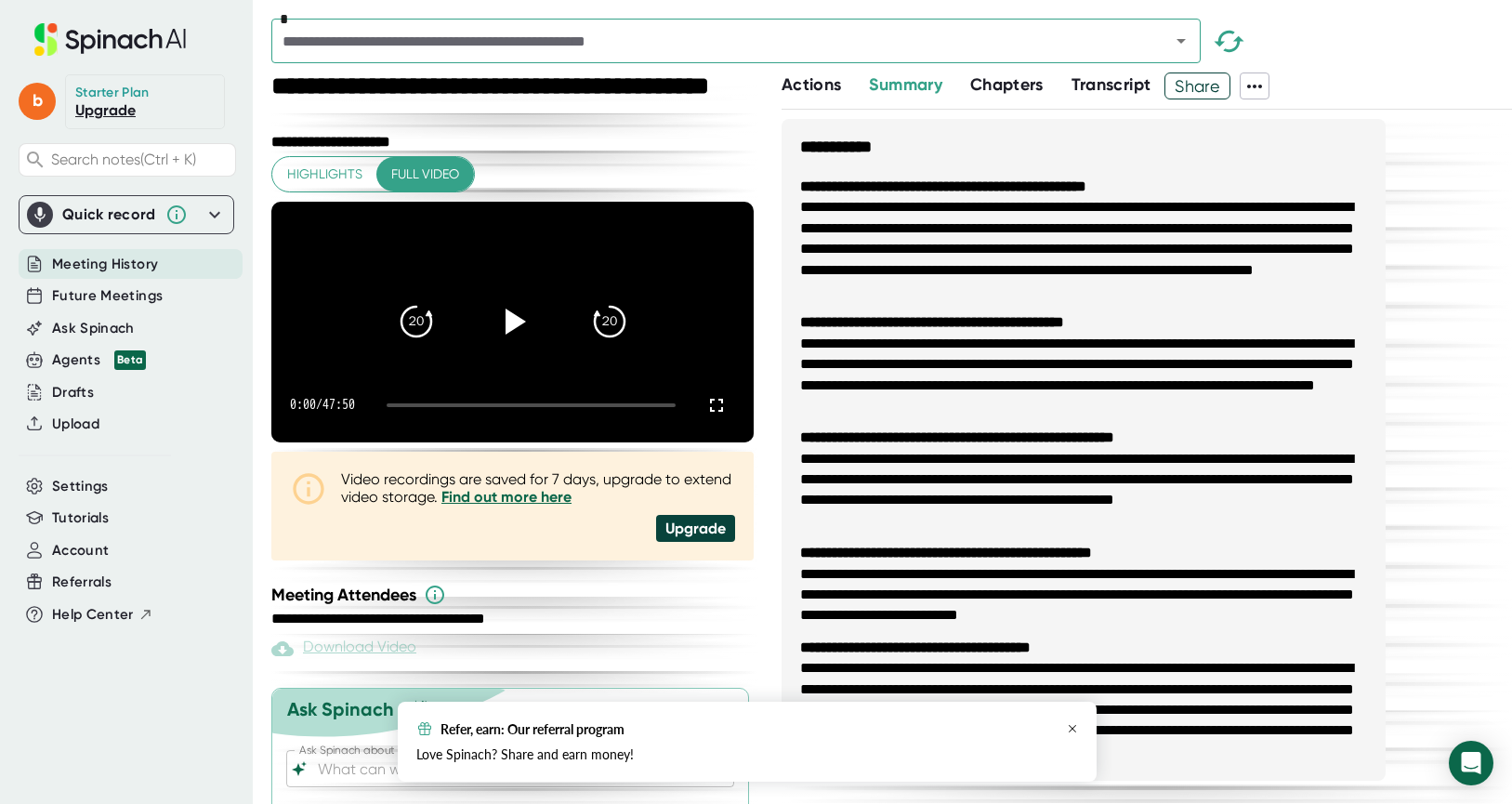 click 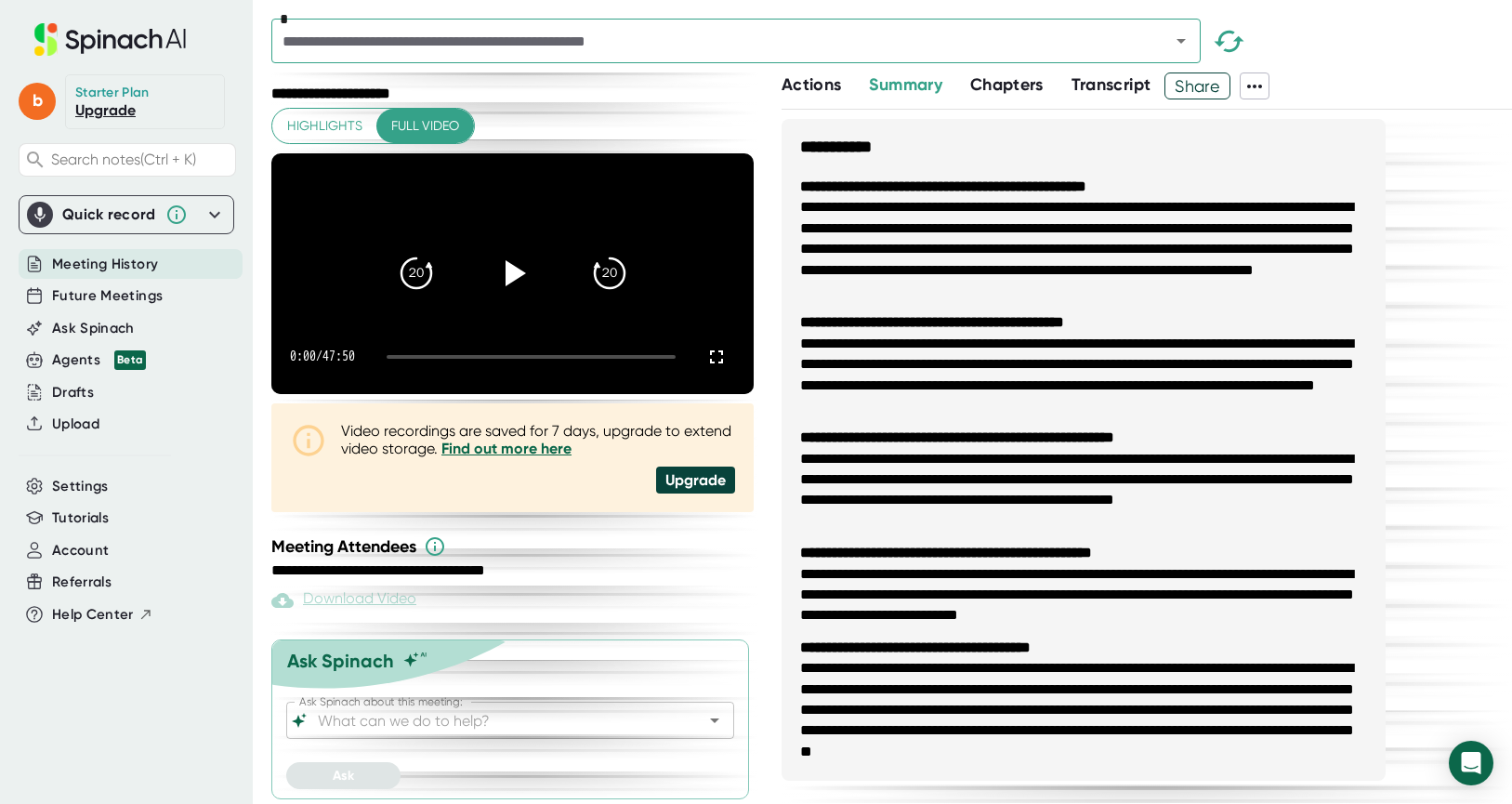 scroll, scrollTop: 75, scrollLeft: 0, axis: vertical 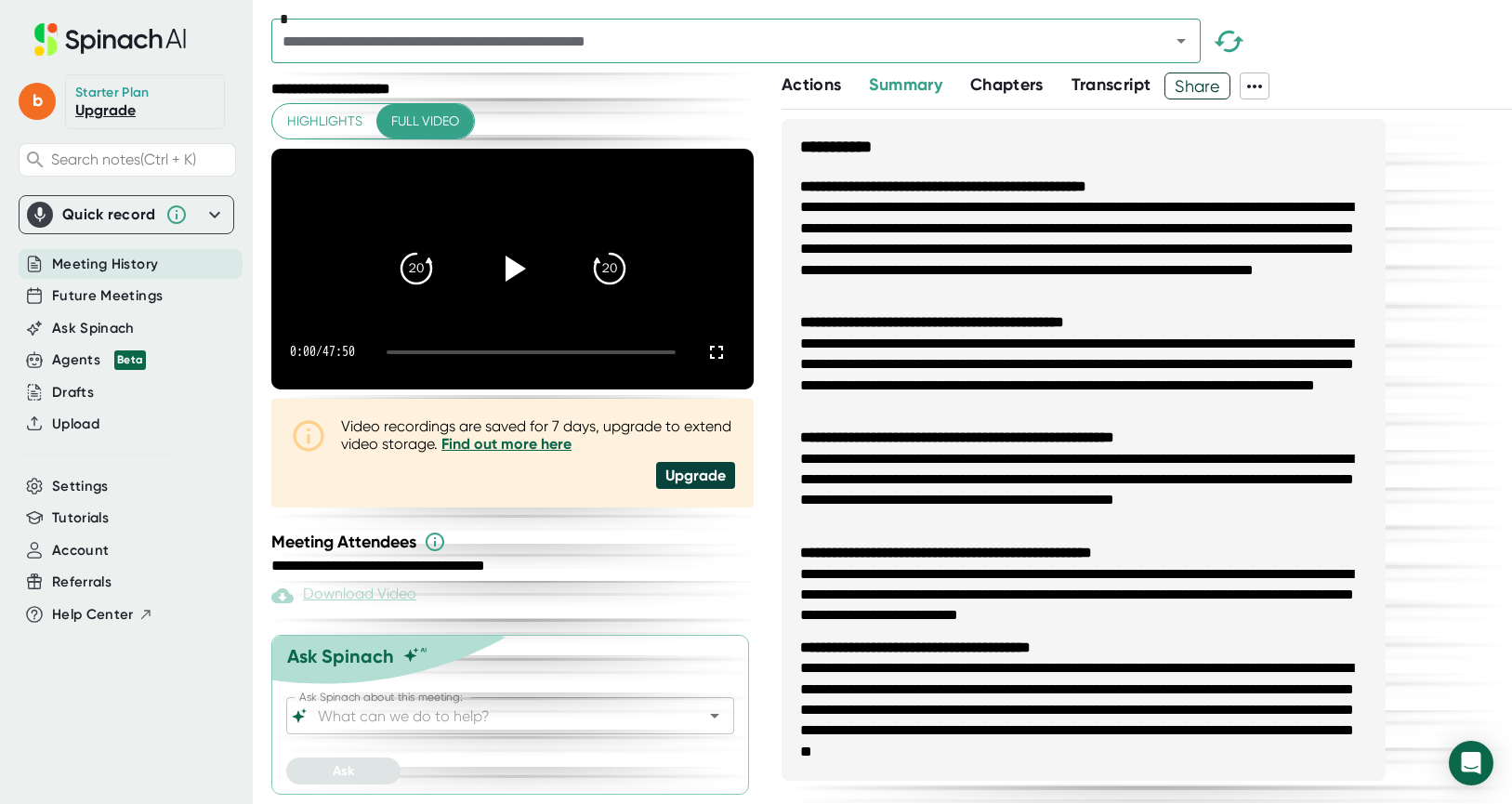 click on "**********" at bounding box center (1084, 249) 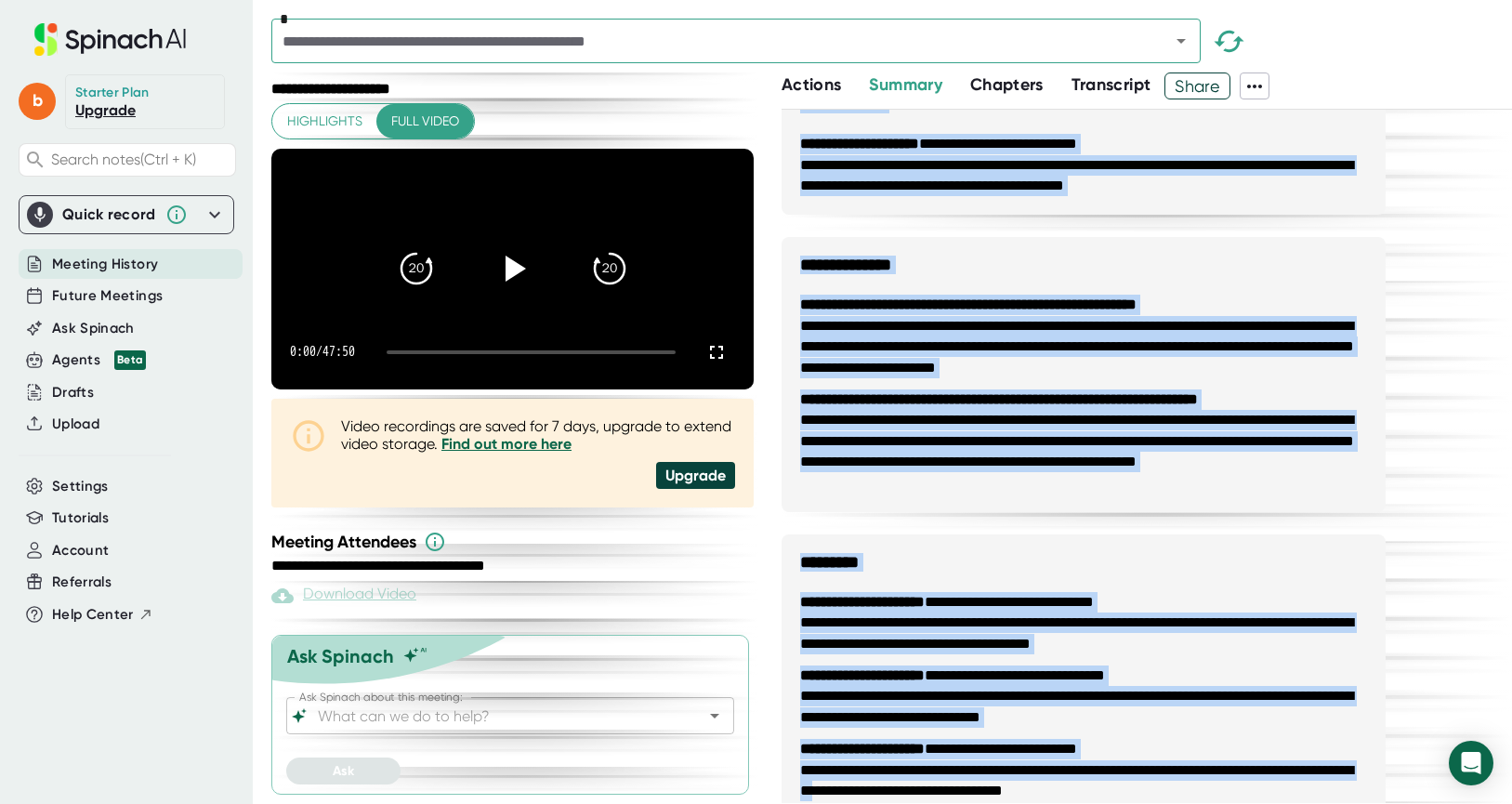 scroll, scrollTop: 762, scrollLeft: 0, axis: vertical 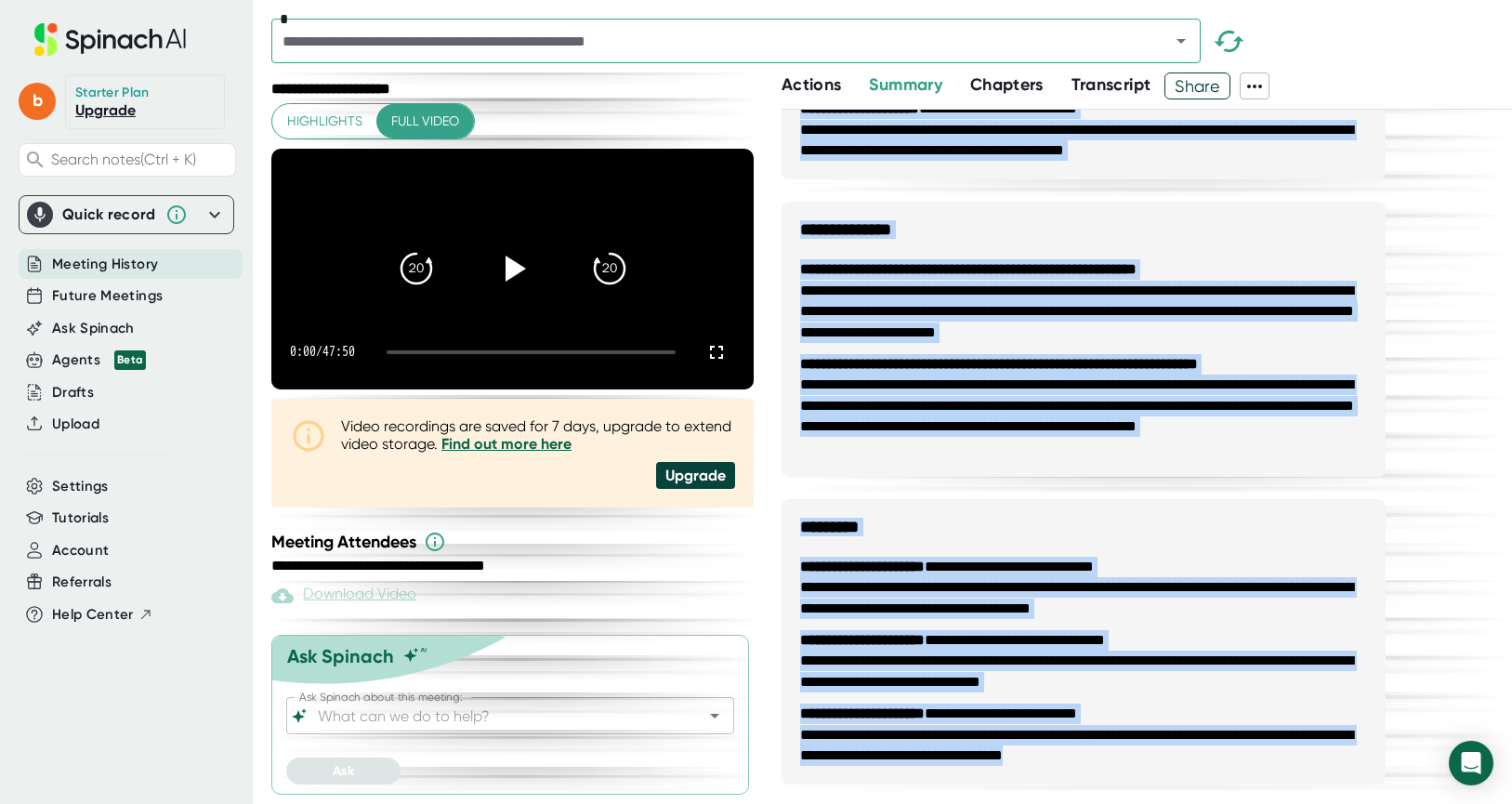 drag, startPoint x: 804, startPoint y: 184, endPoint x: 1190, endPoint y: 758, distance: 691.7167 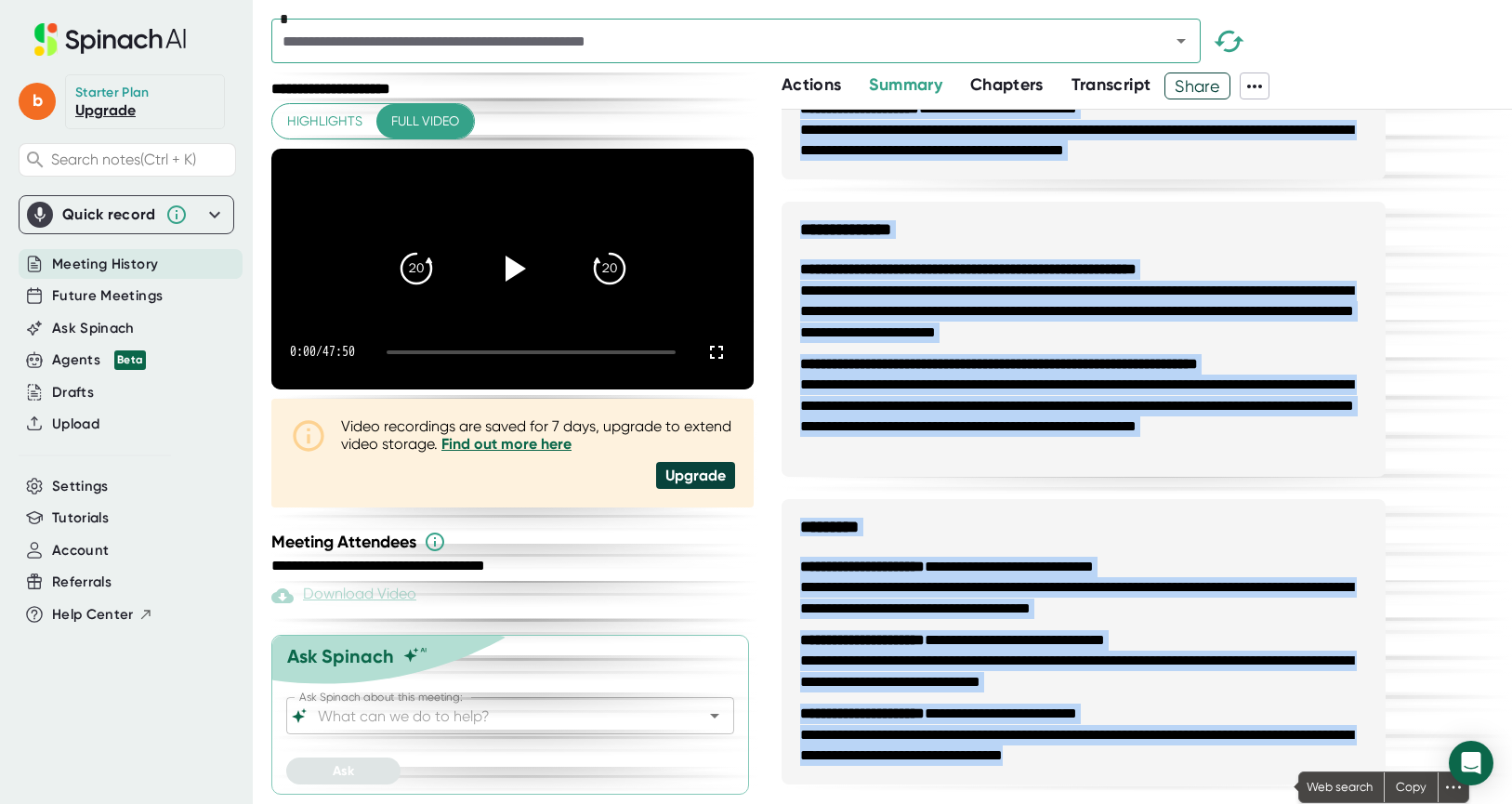 copy on "**********" 